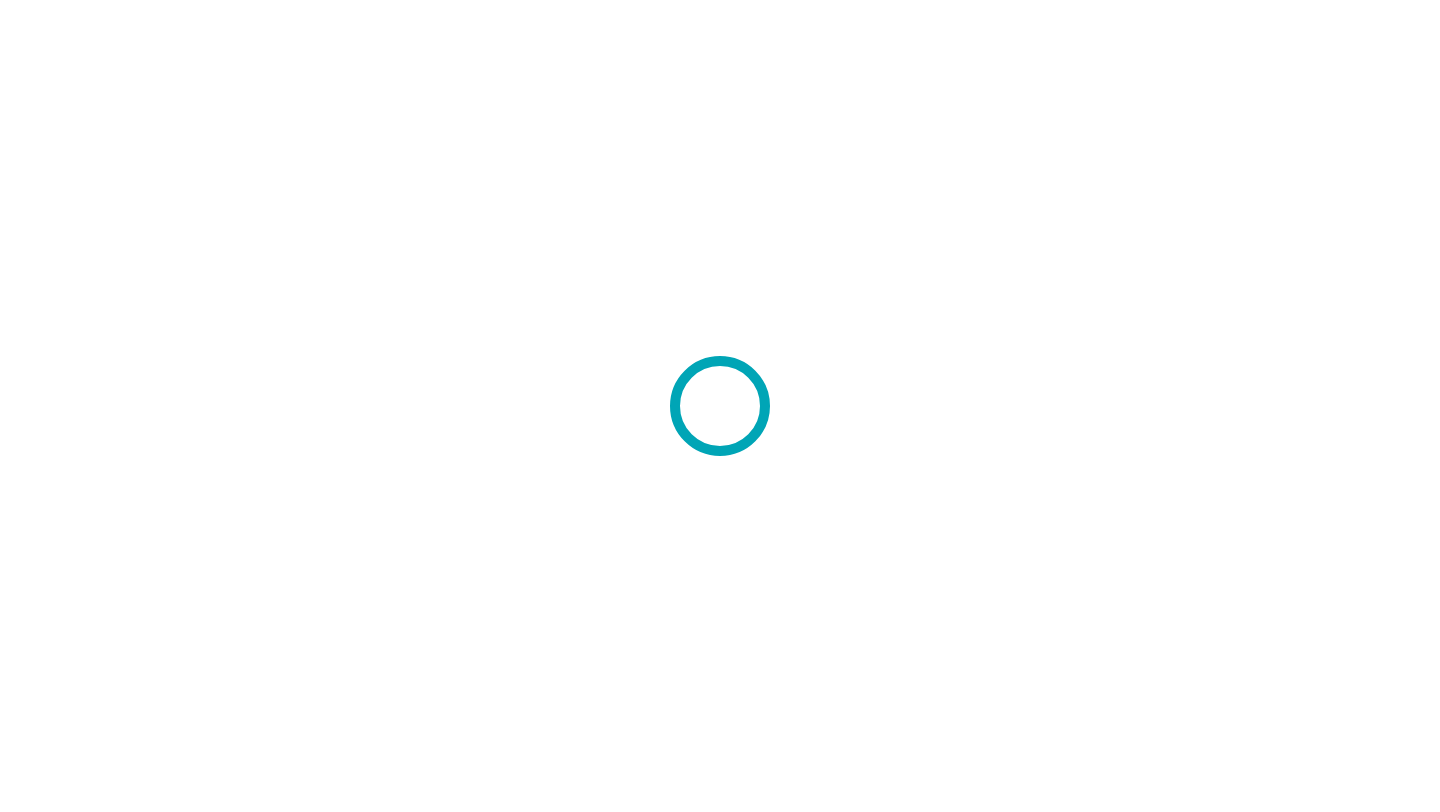 scroll, scrollTop: 0, scrollLeft: 0, axis: both 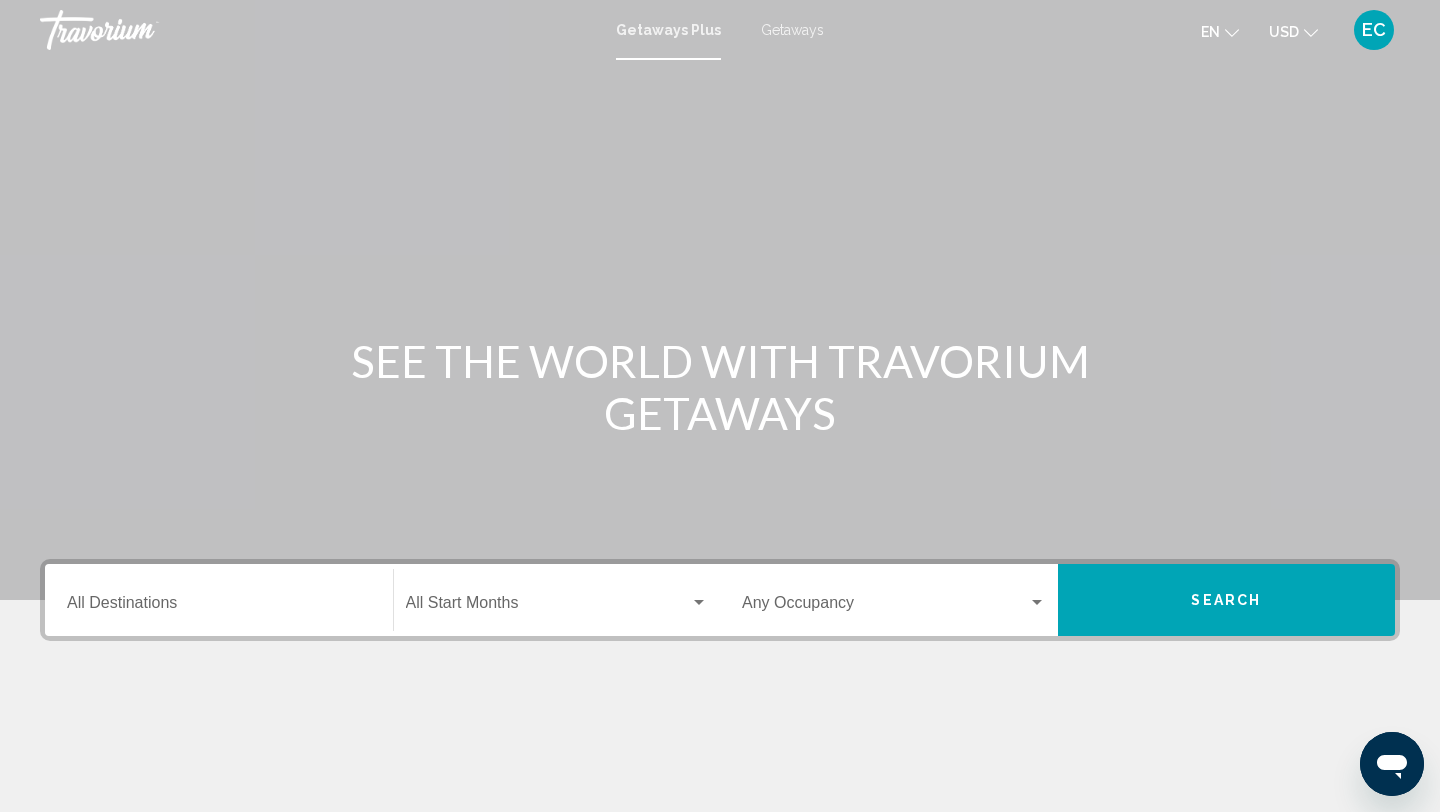 click at bounding box center [720, 300] 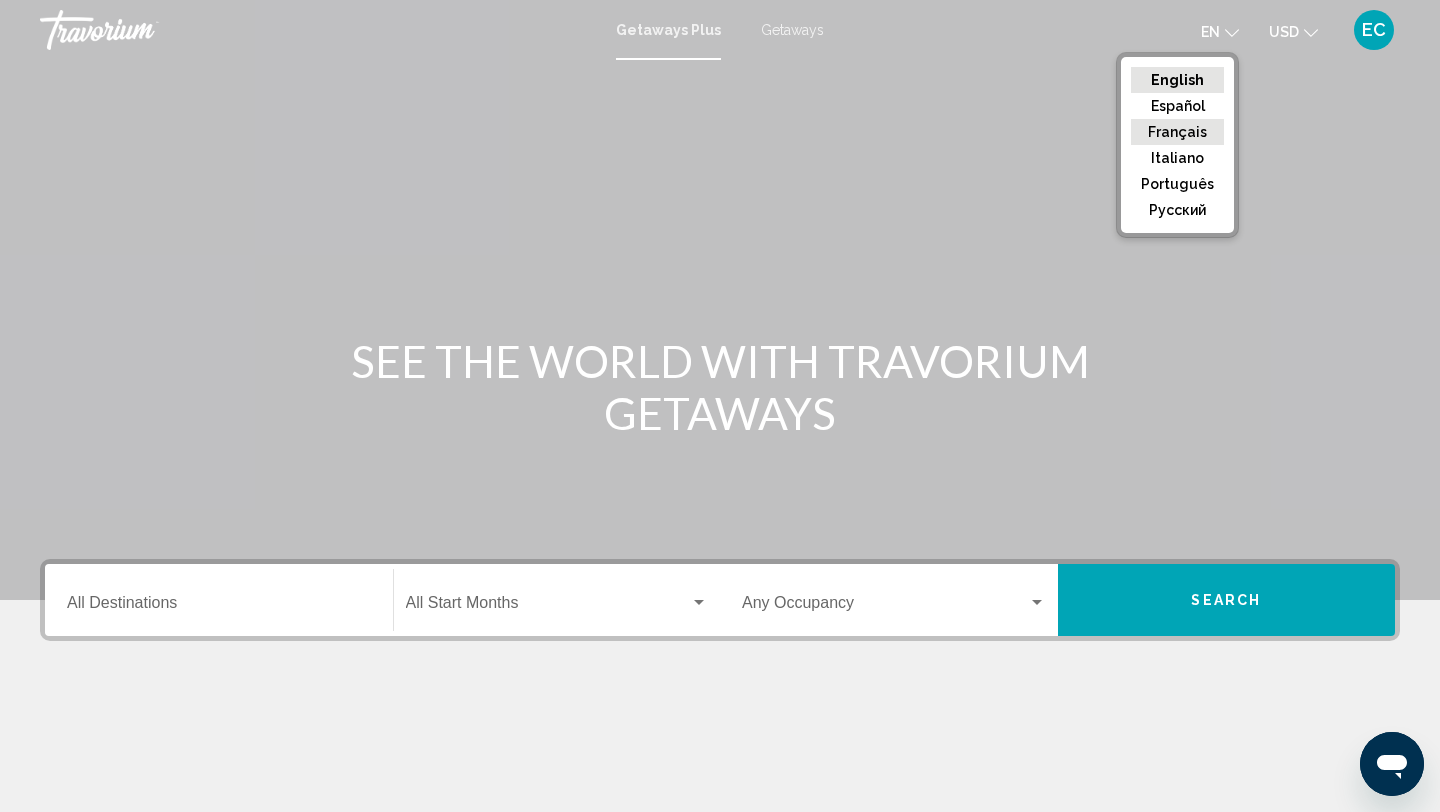 click on "Français" 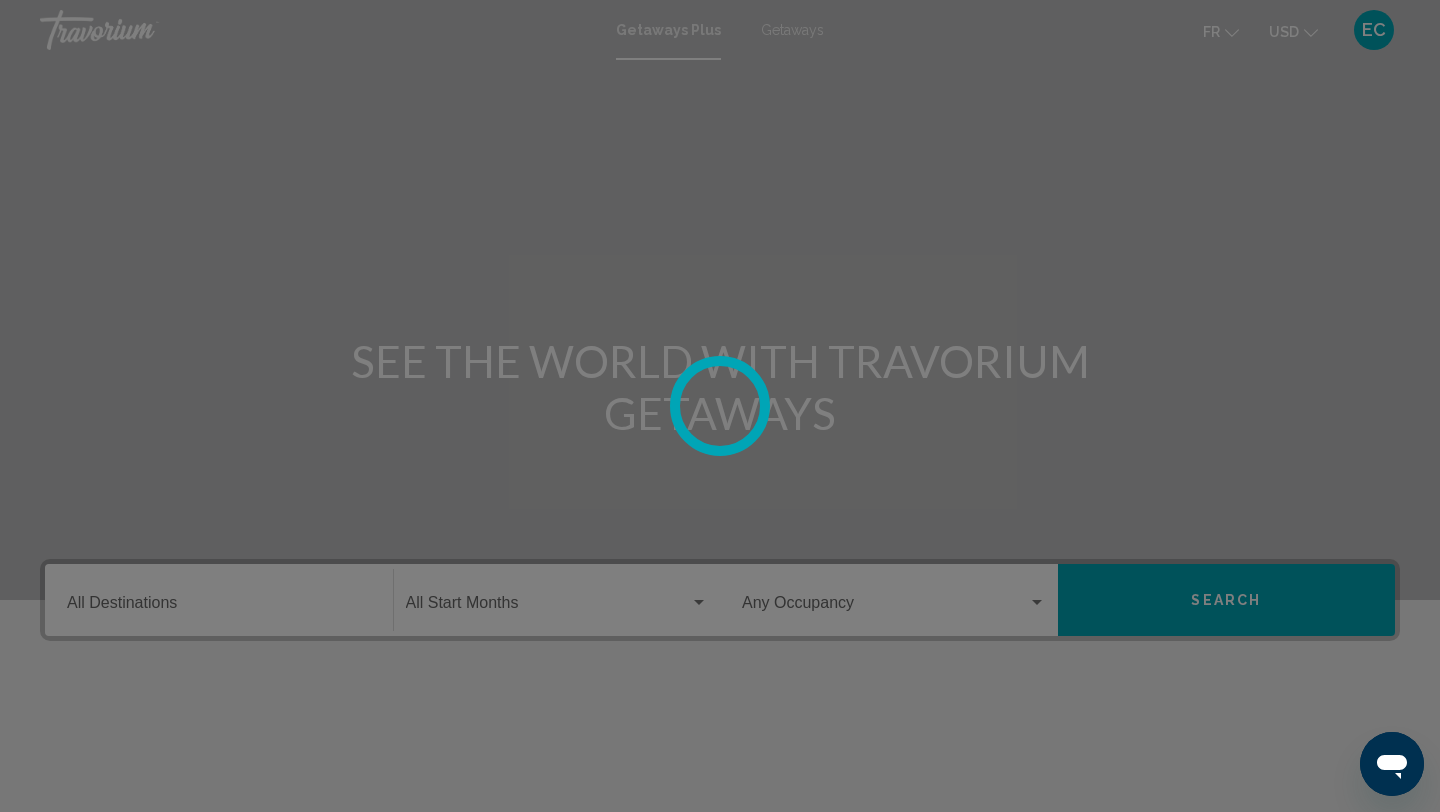 click at bounding box center [720, 406] 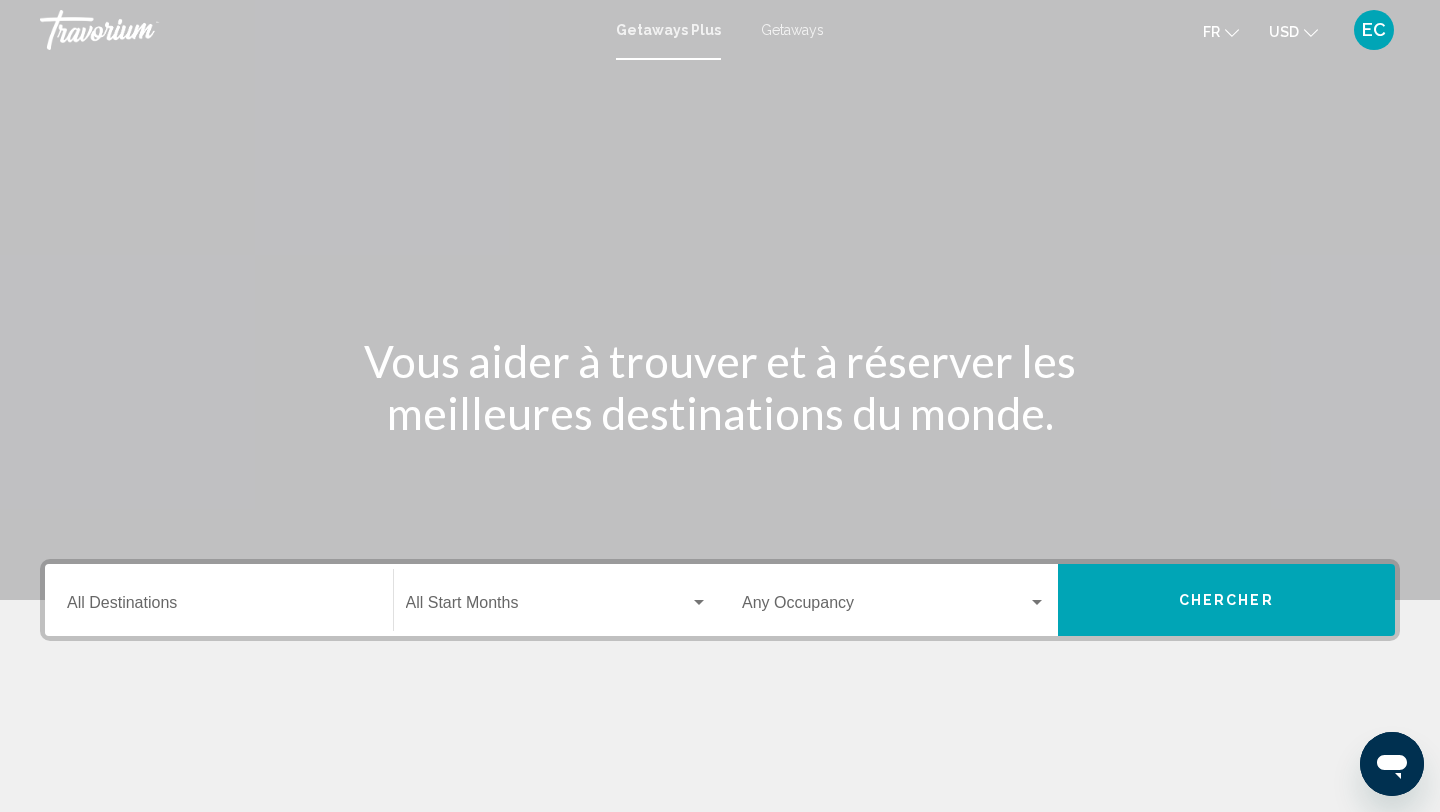 click 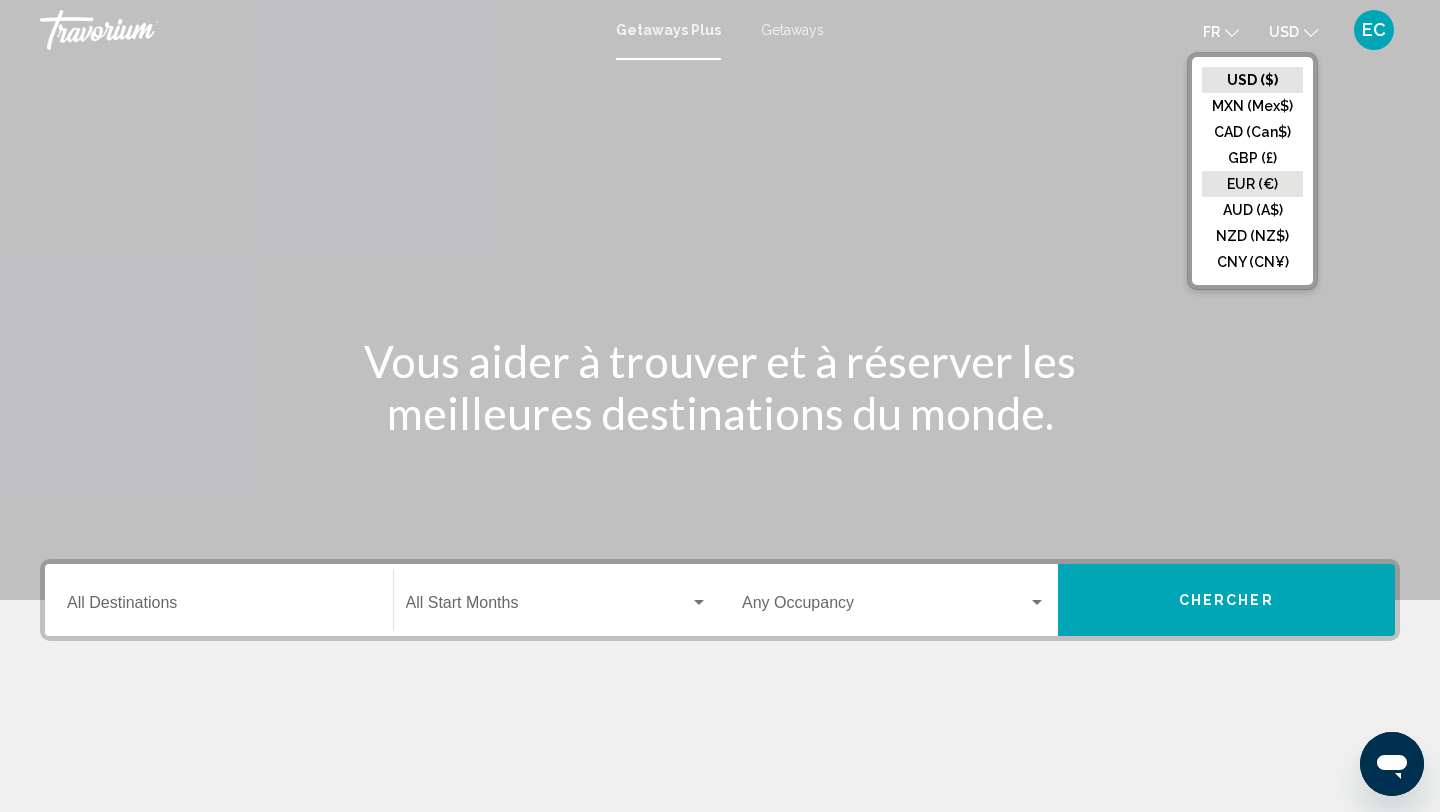 click on "EUR (€)" 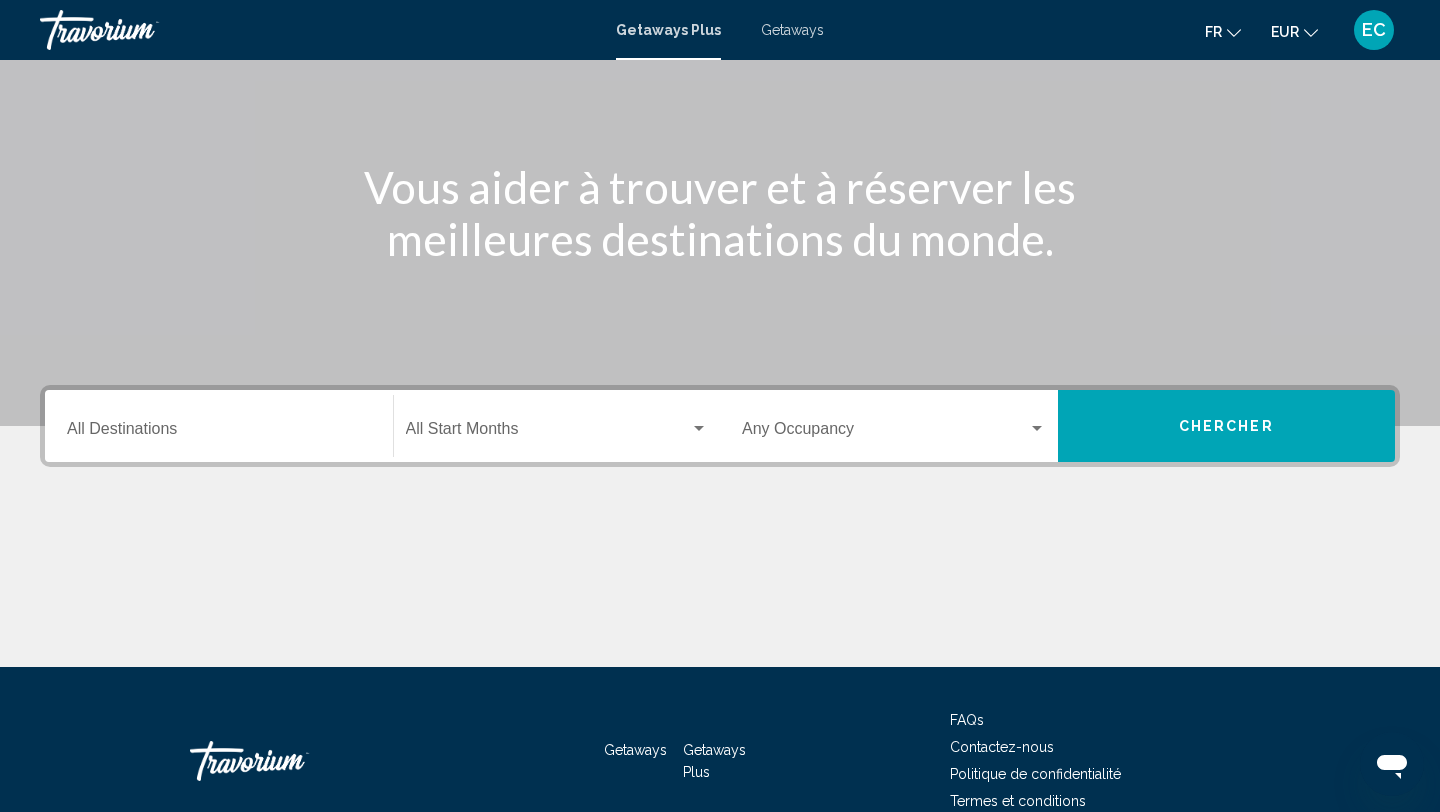scroll, scrollTop: 274, scrollLeft: 0, axis: vertical 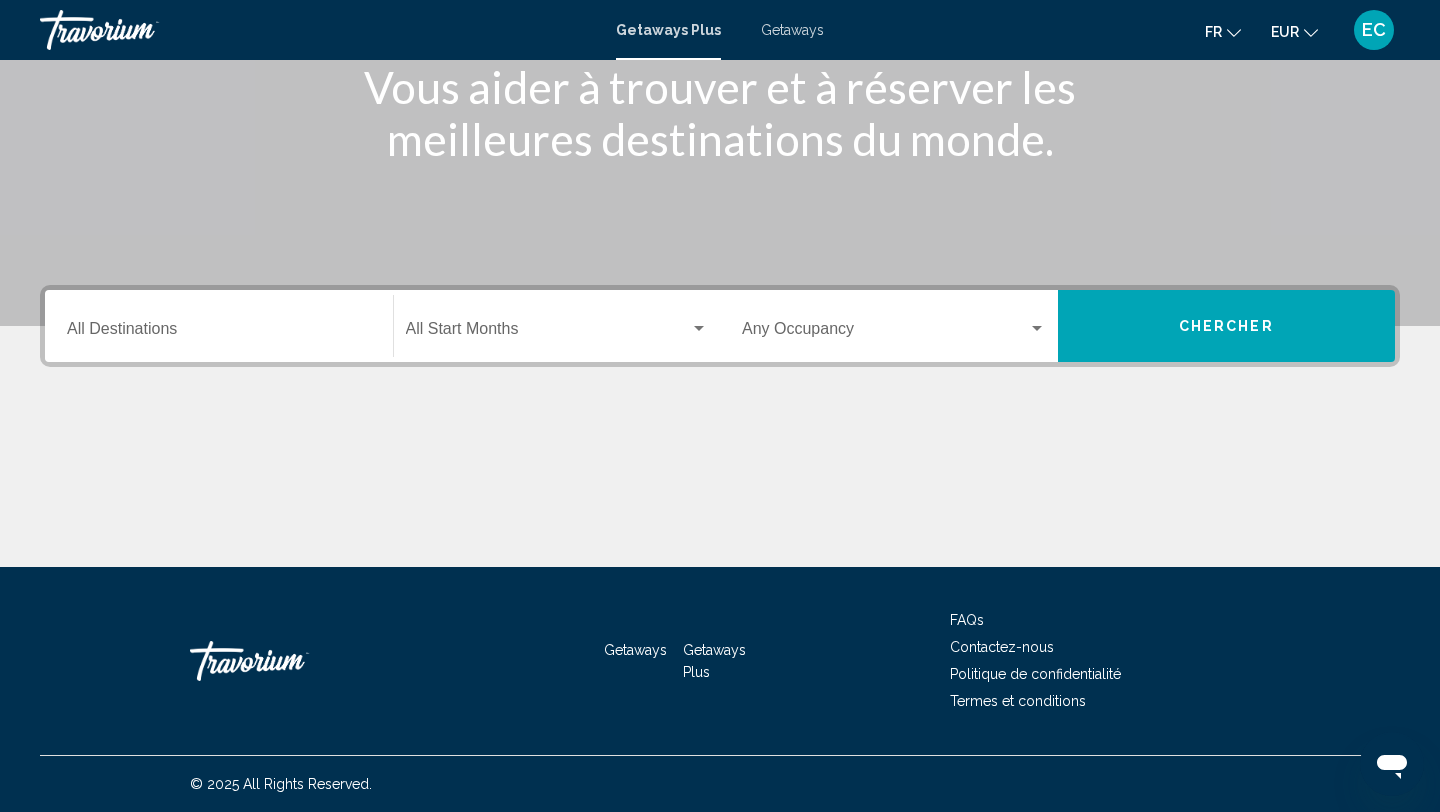 click on "Occupancy Any Occupancy" at bounding box center (894, 326) 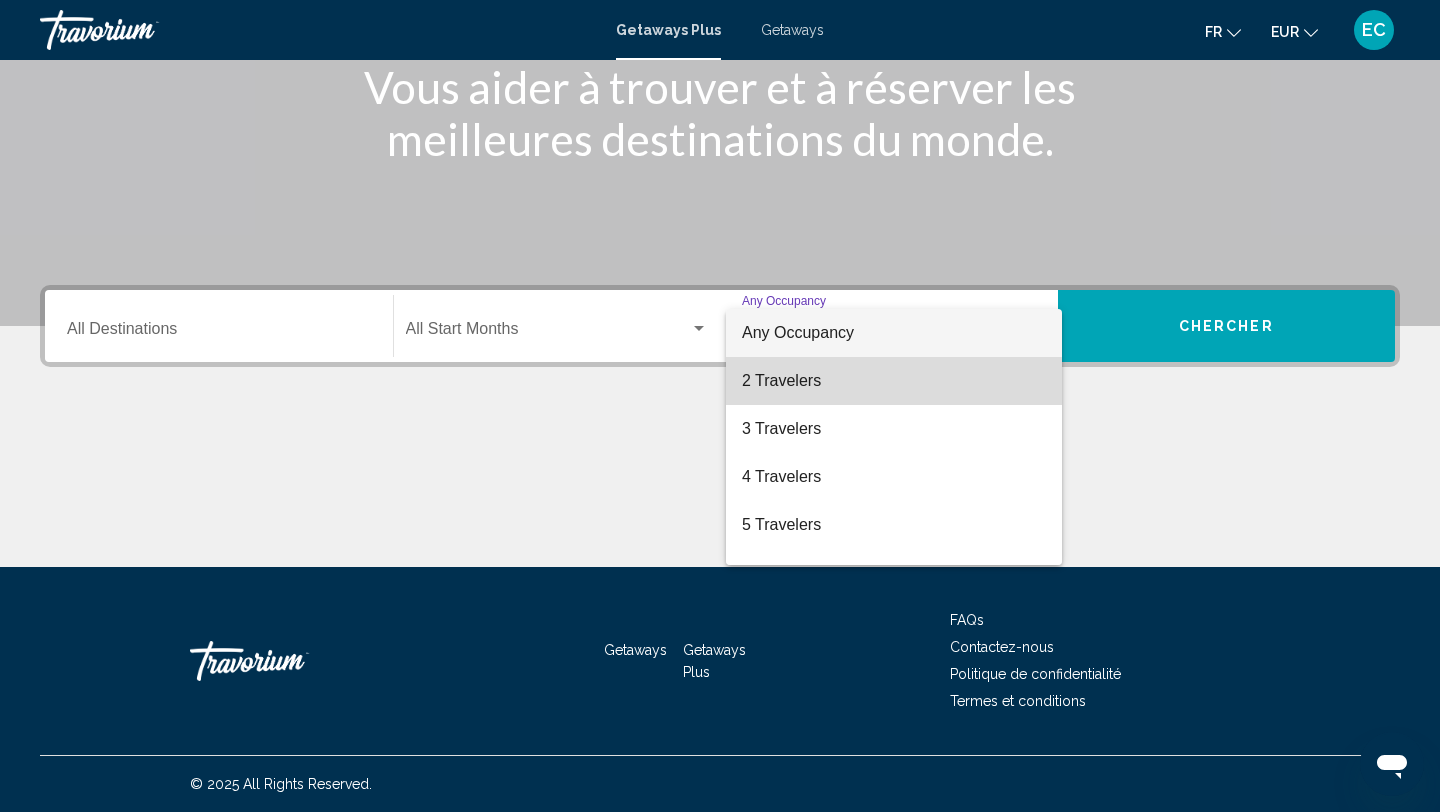 click on "2 Travelers" at bounding box center [894, 381] 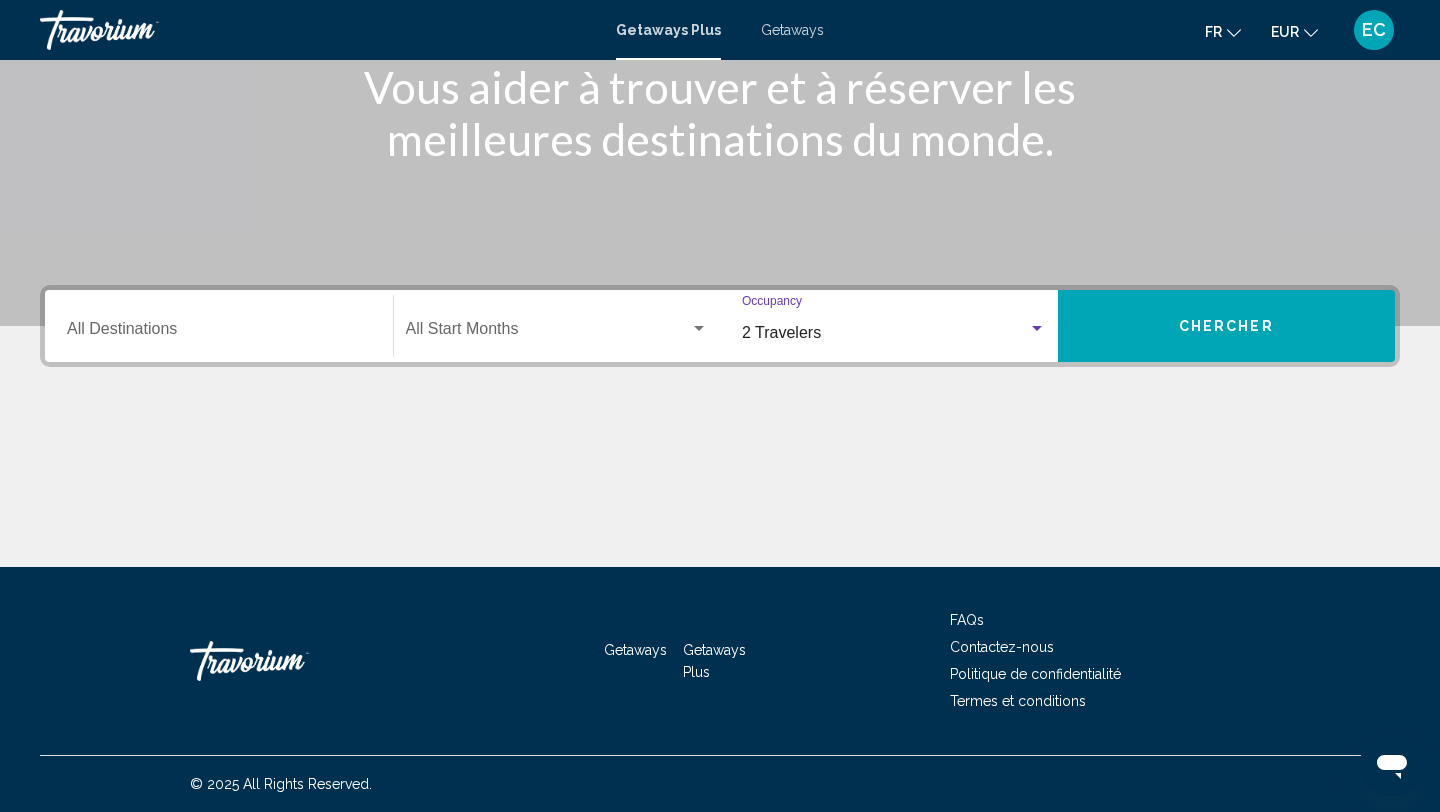 click at bounding box center [548, 333] 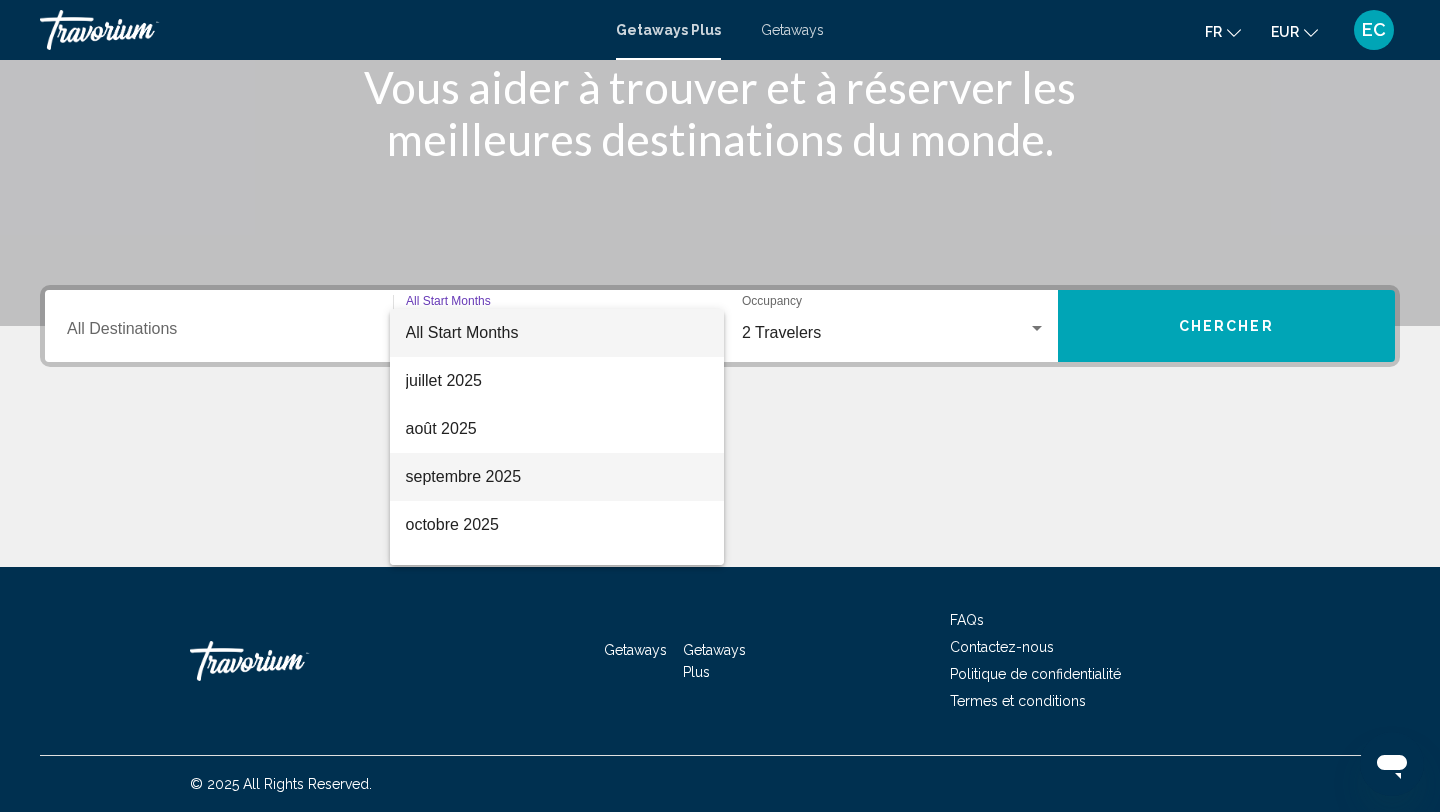 click on "septembre 2025" at bounding box center [557, 477] 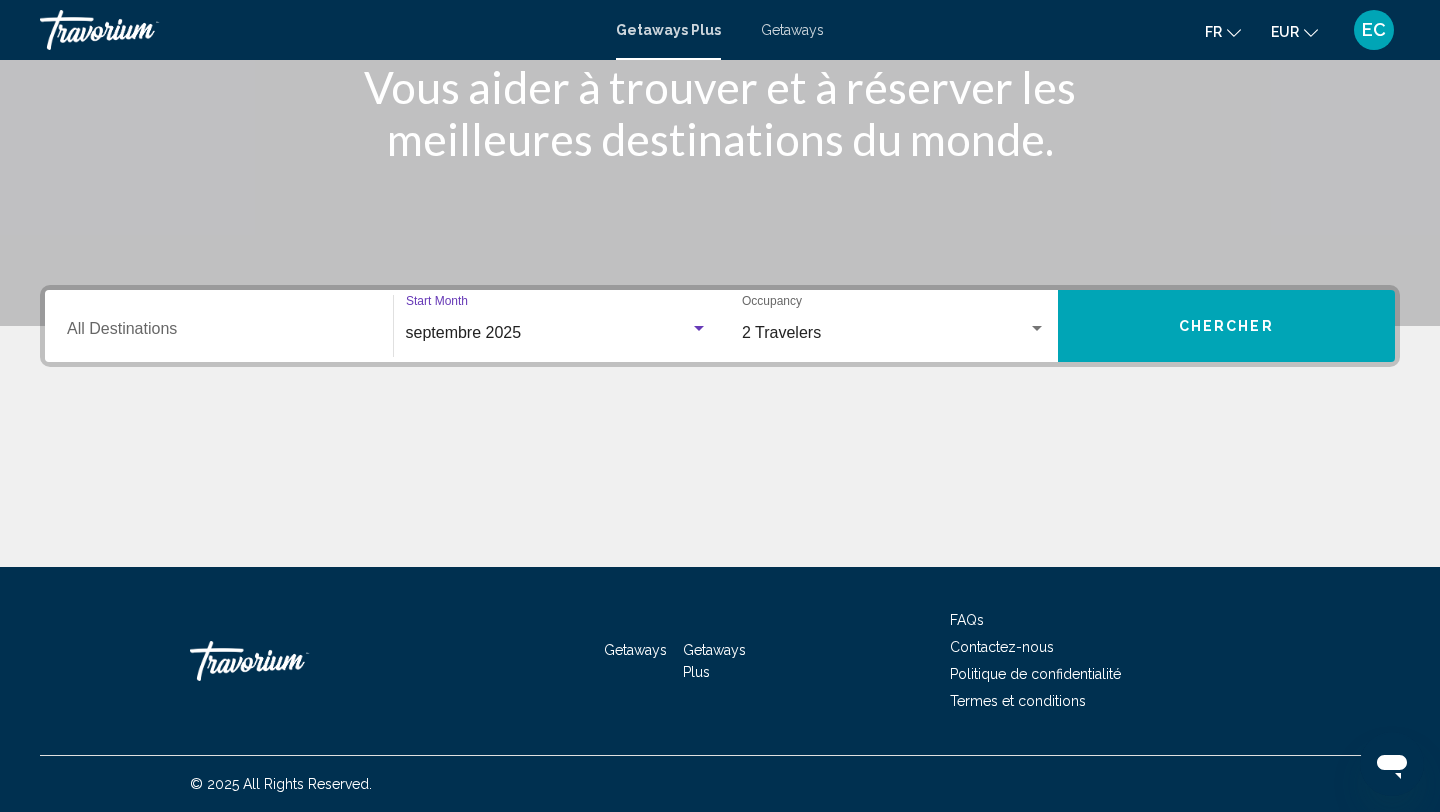 click on "Chercher" at bounding box center (1227, 326) 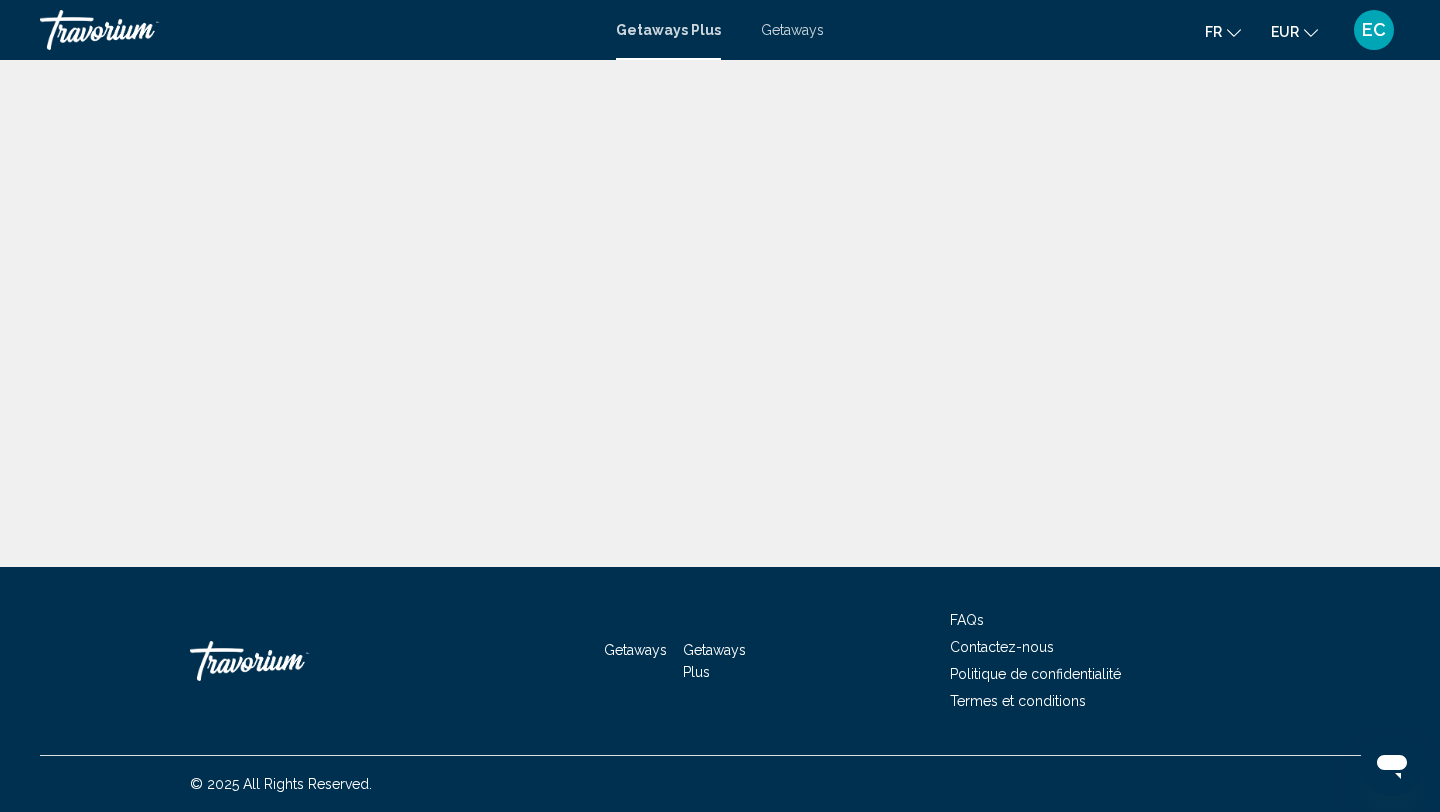 scroll, scrollTop: 0, scrollLeft: 0, axis: both 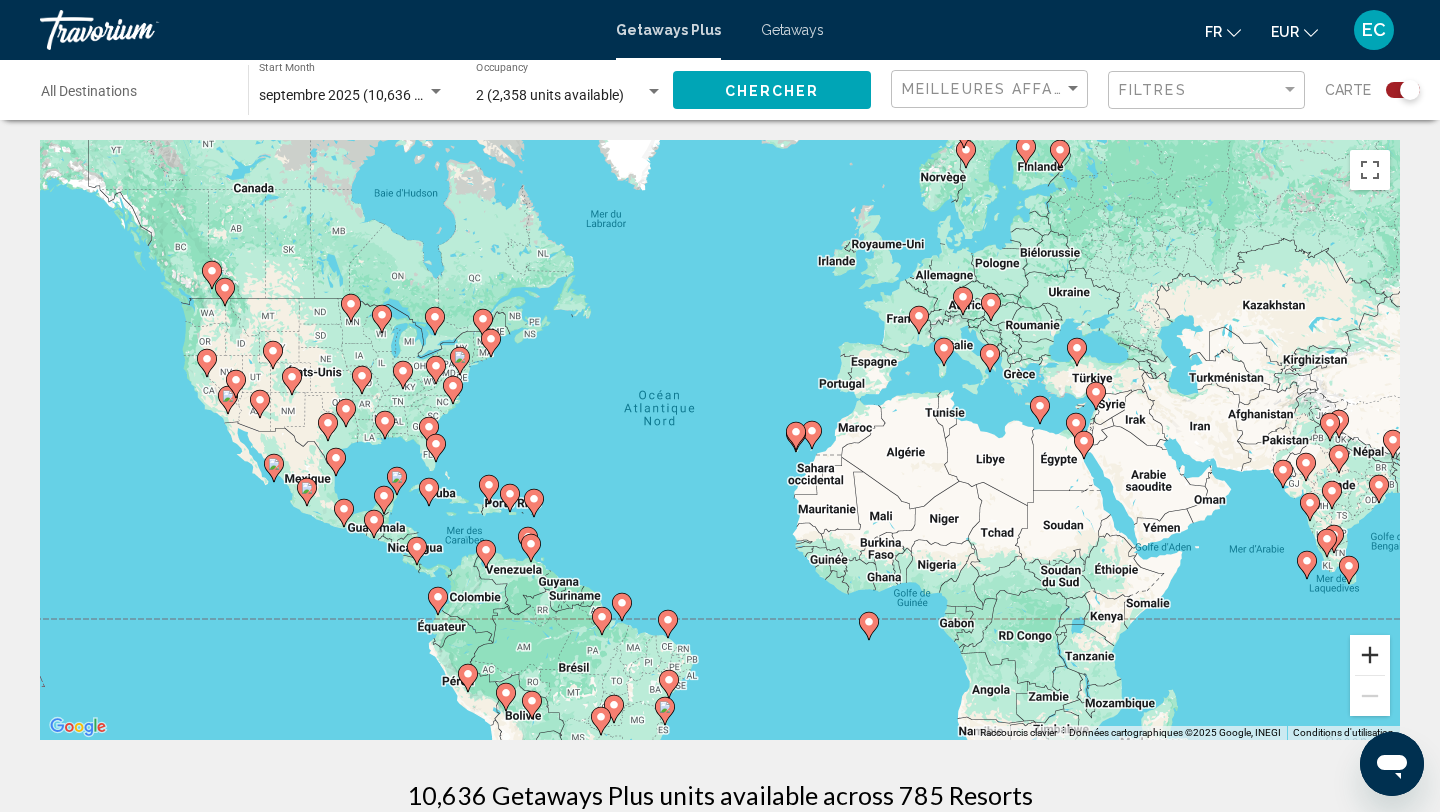 click at bounding box center [1370, 655] 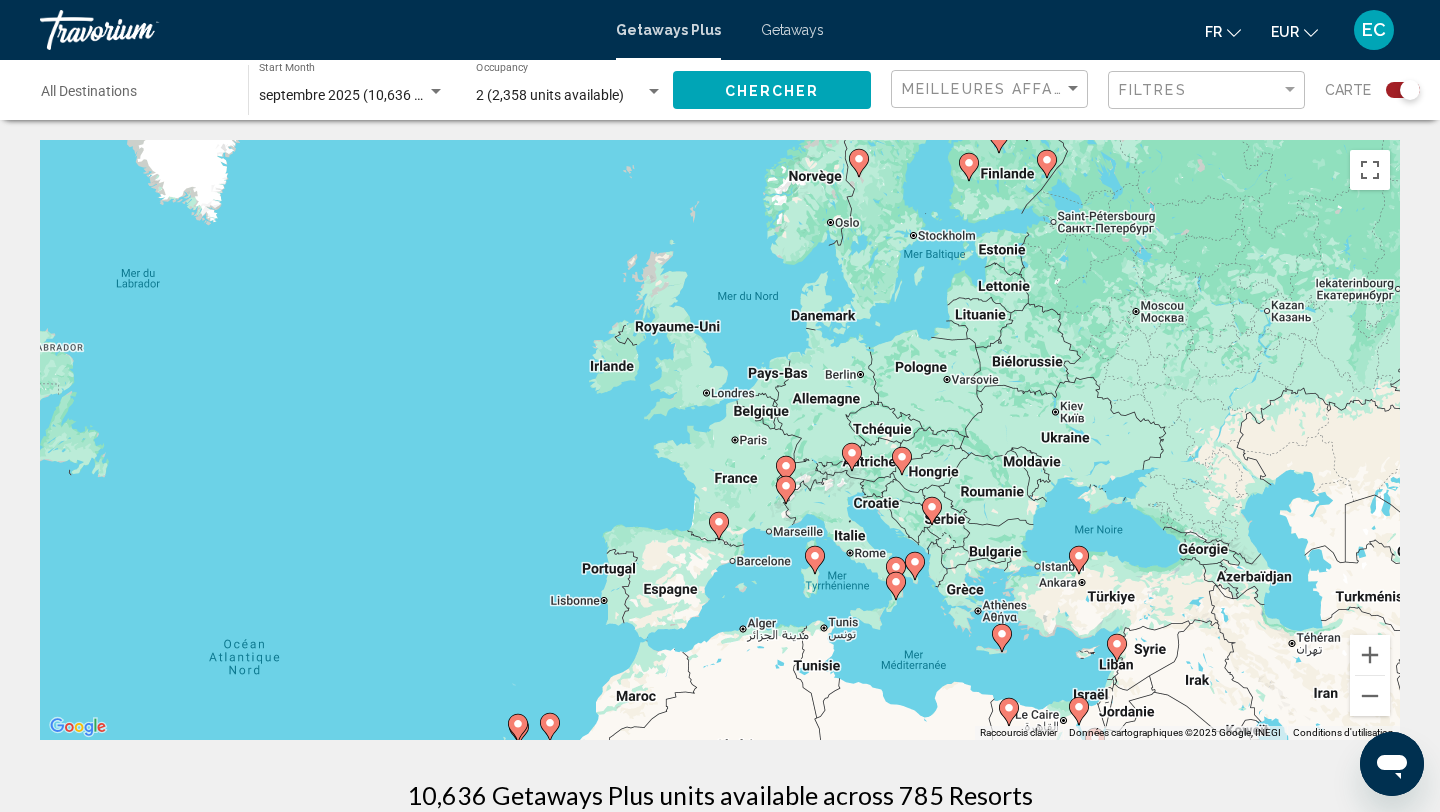 drag, startPoint x: 1122, startPoint y: 315, endPoint x: 762, endPoint y: 597, distance: 457.30078 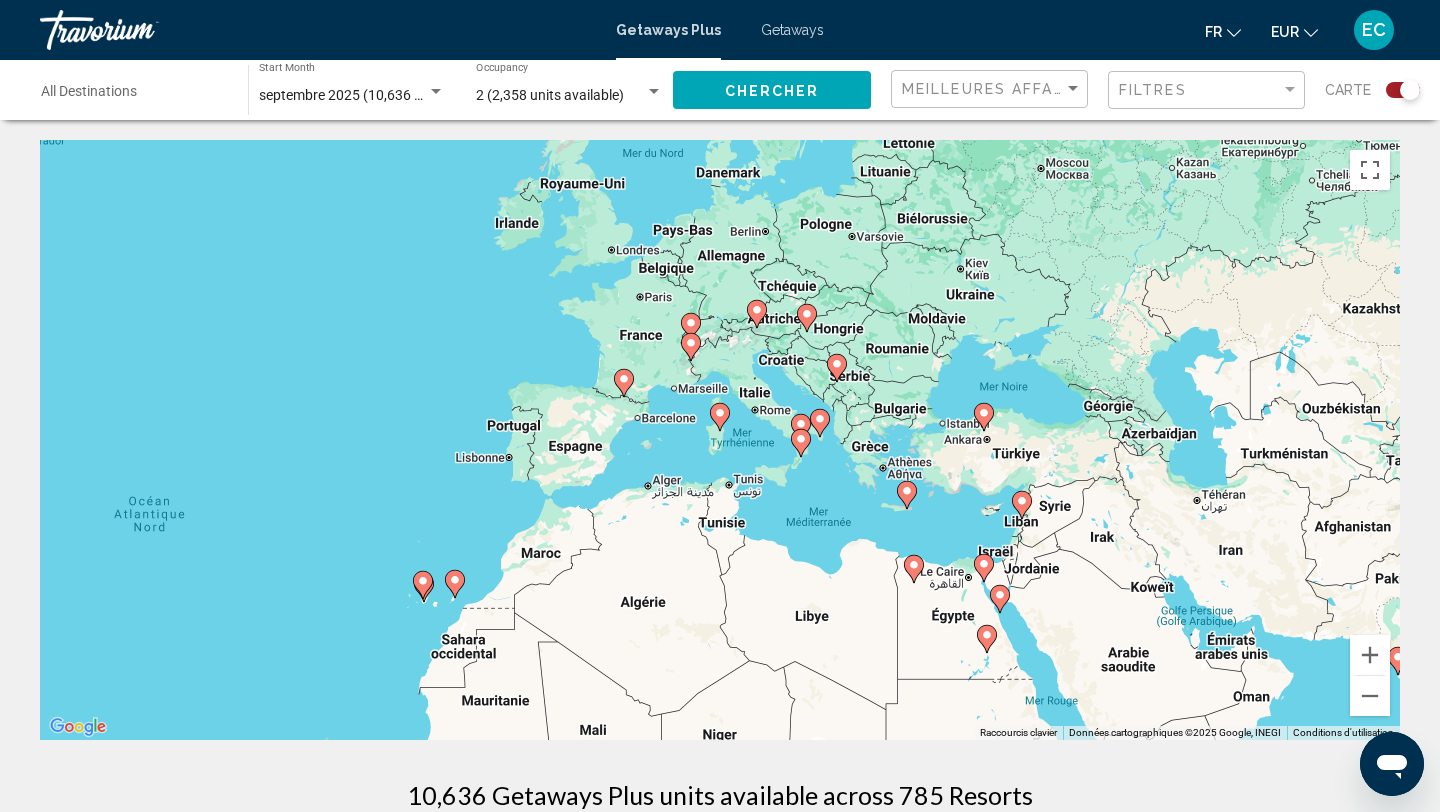drag, startPoint x: 938, startPoint y: 653, endPoint x: 832, endPoint y: 497, distance: 188.60541 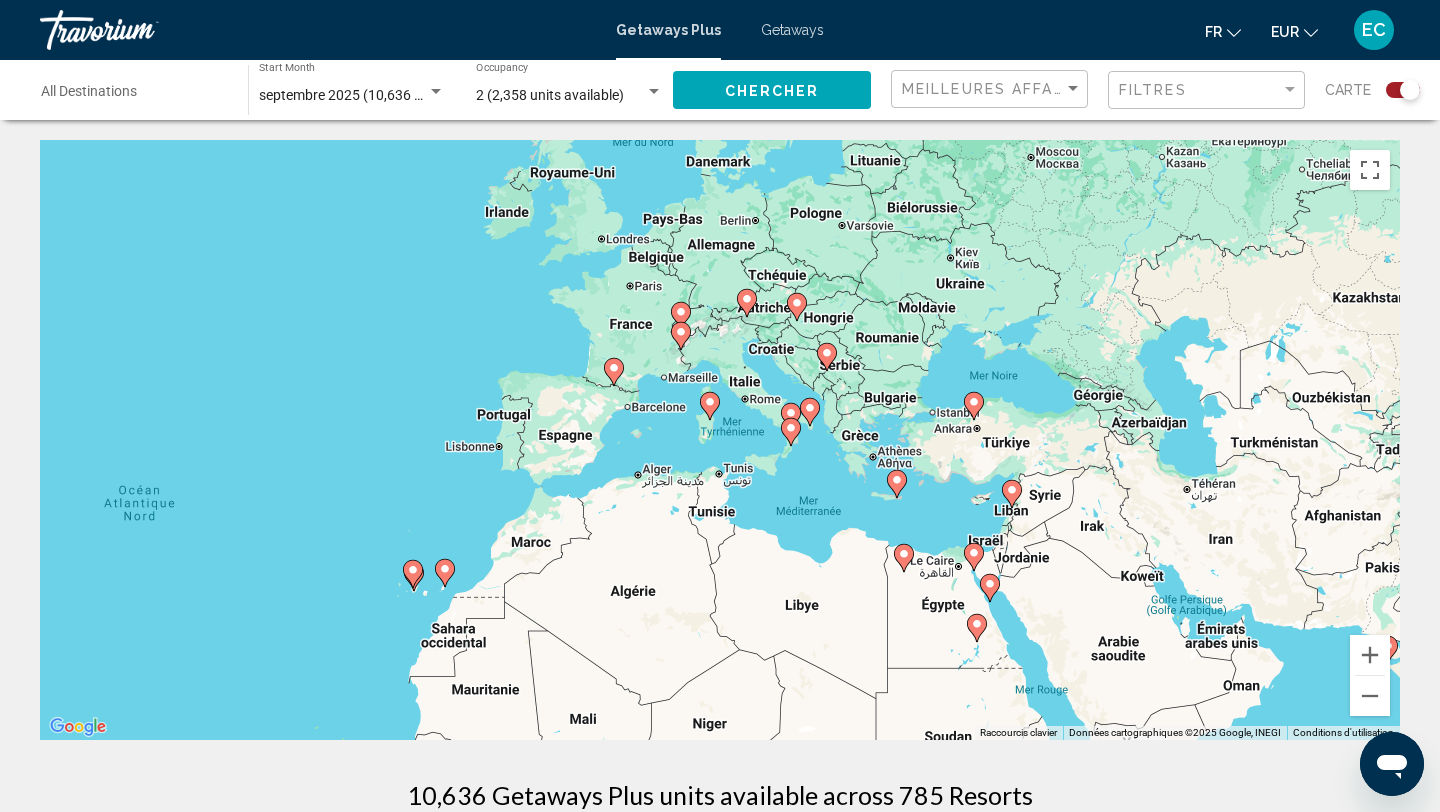 click 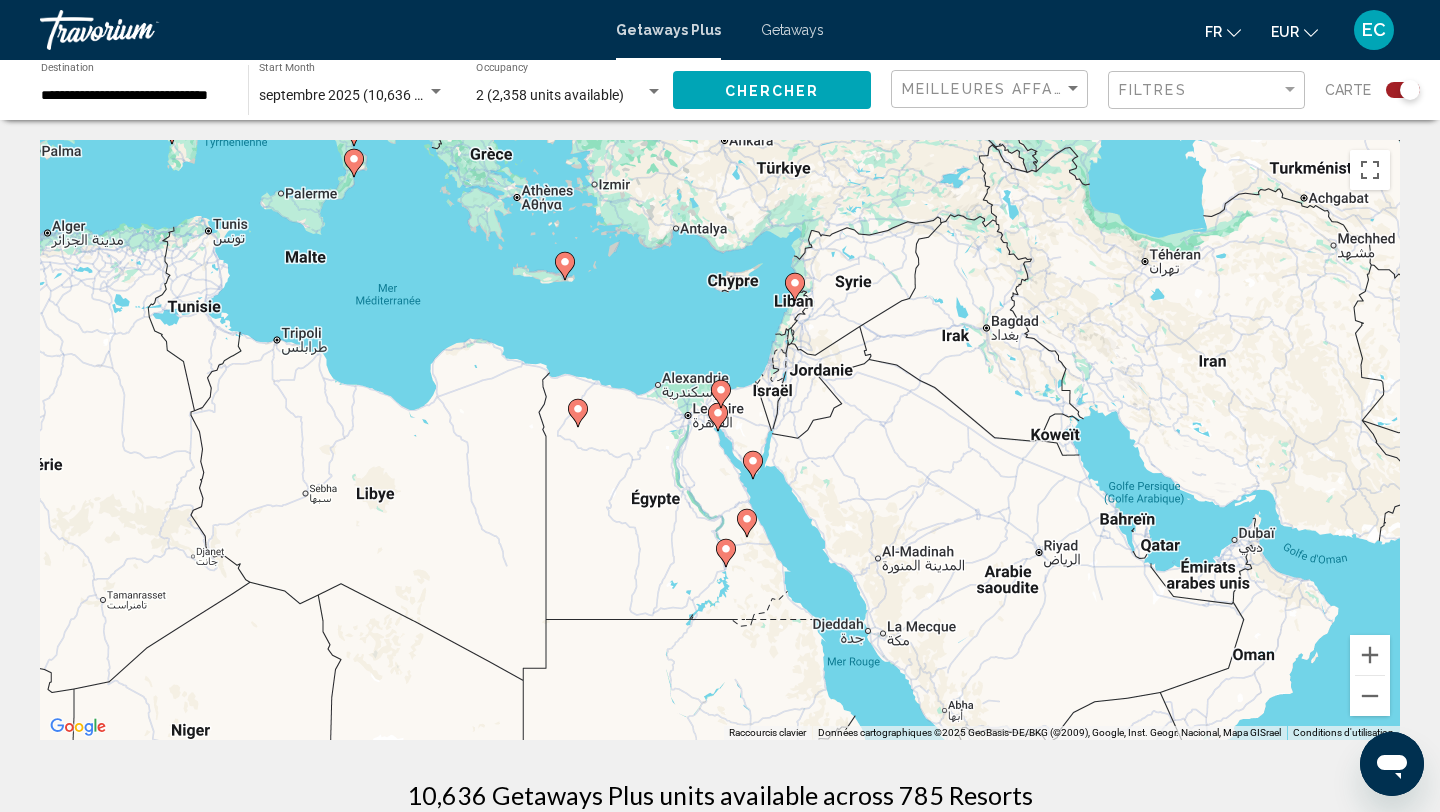 click 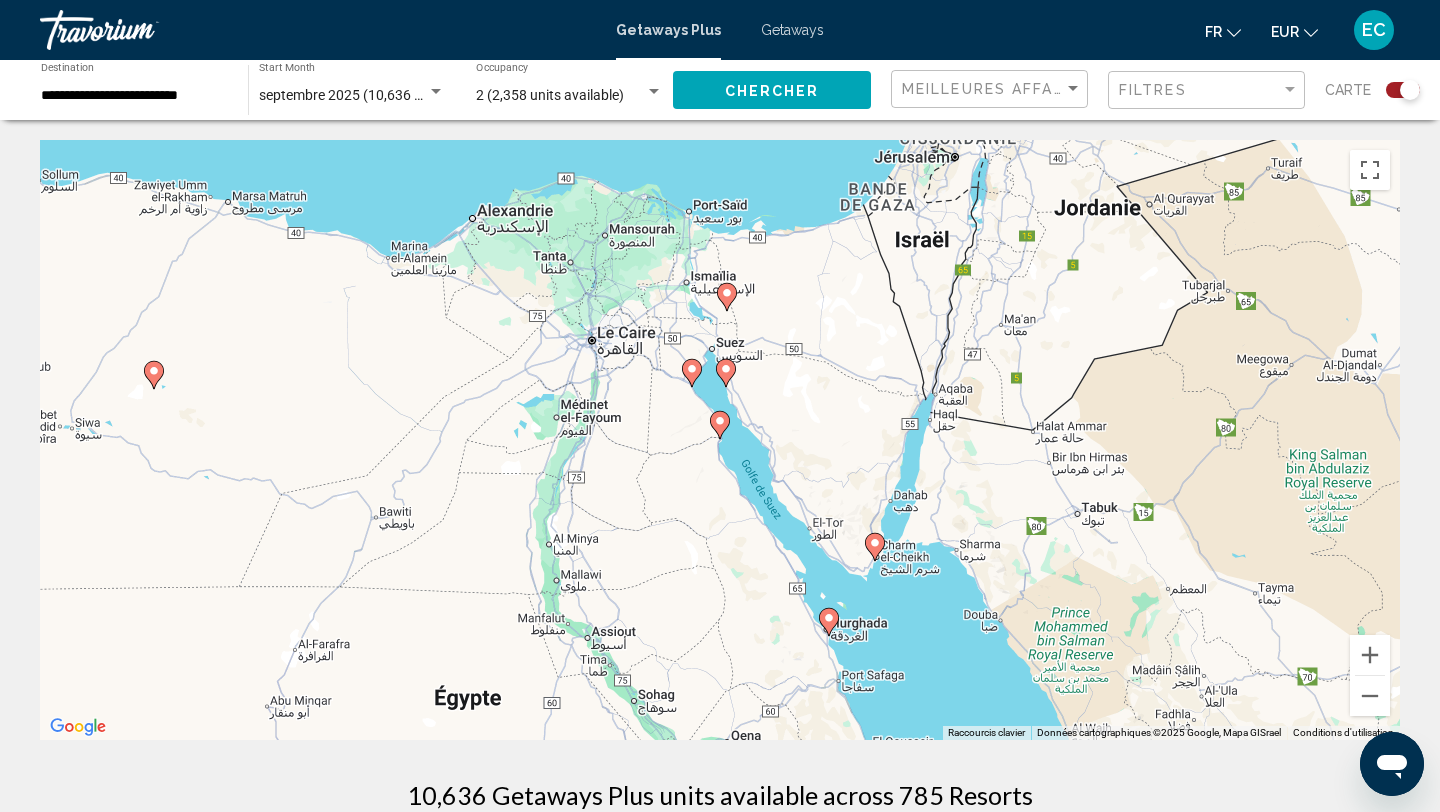 click 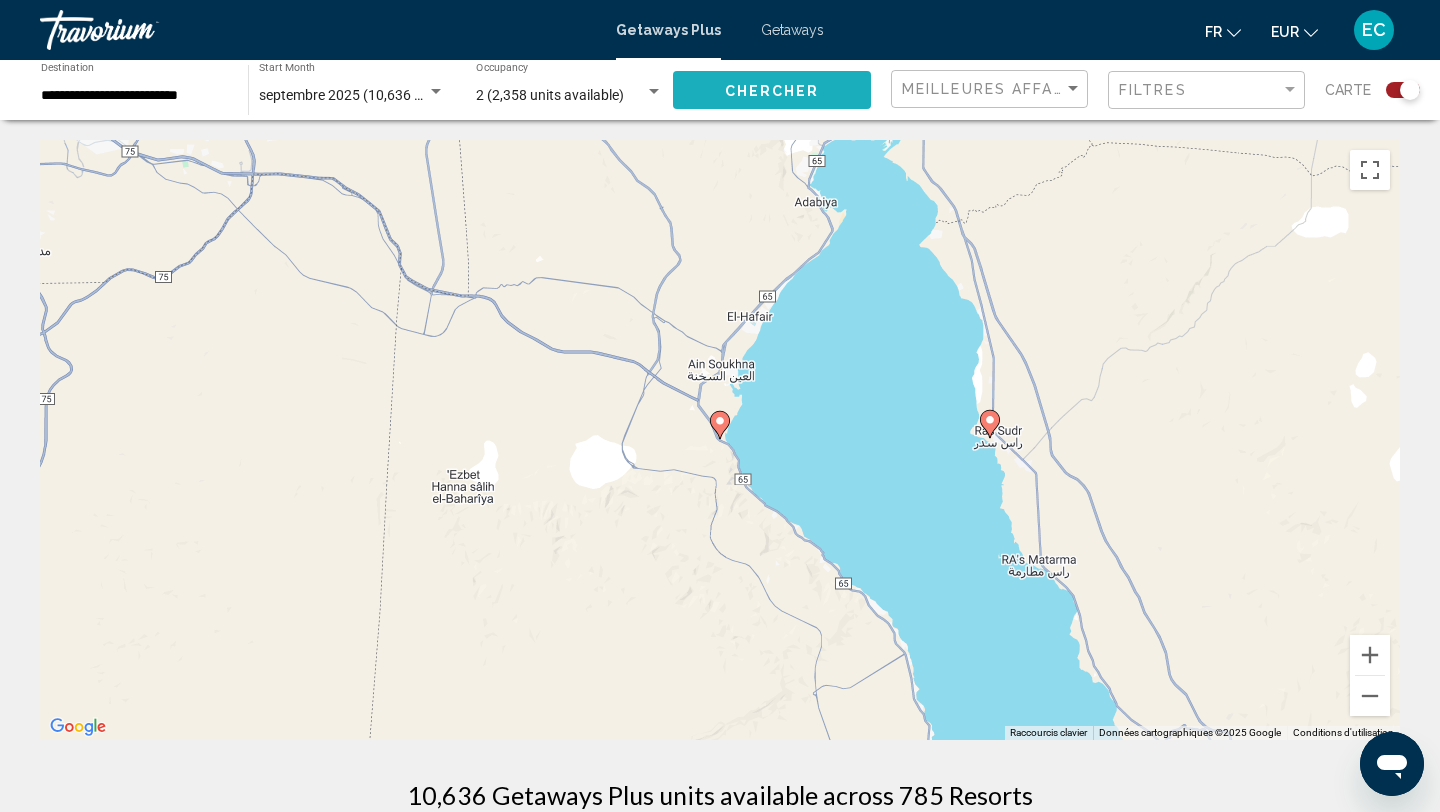 click on "Chercher" 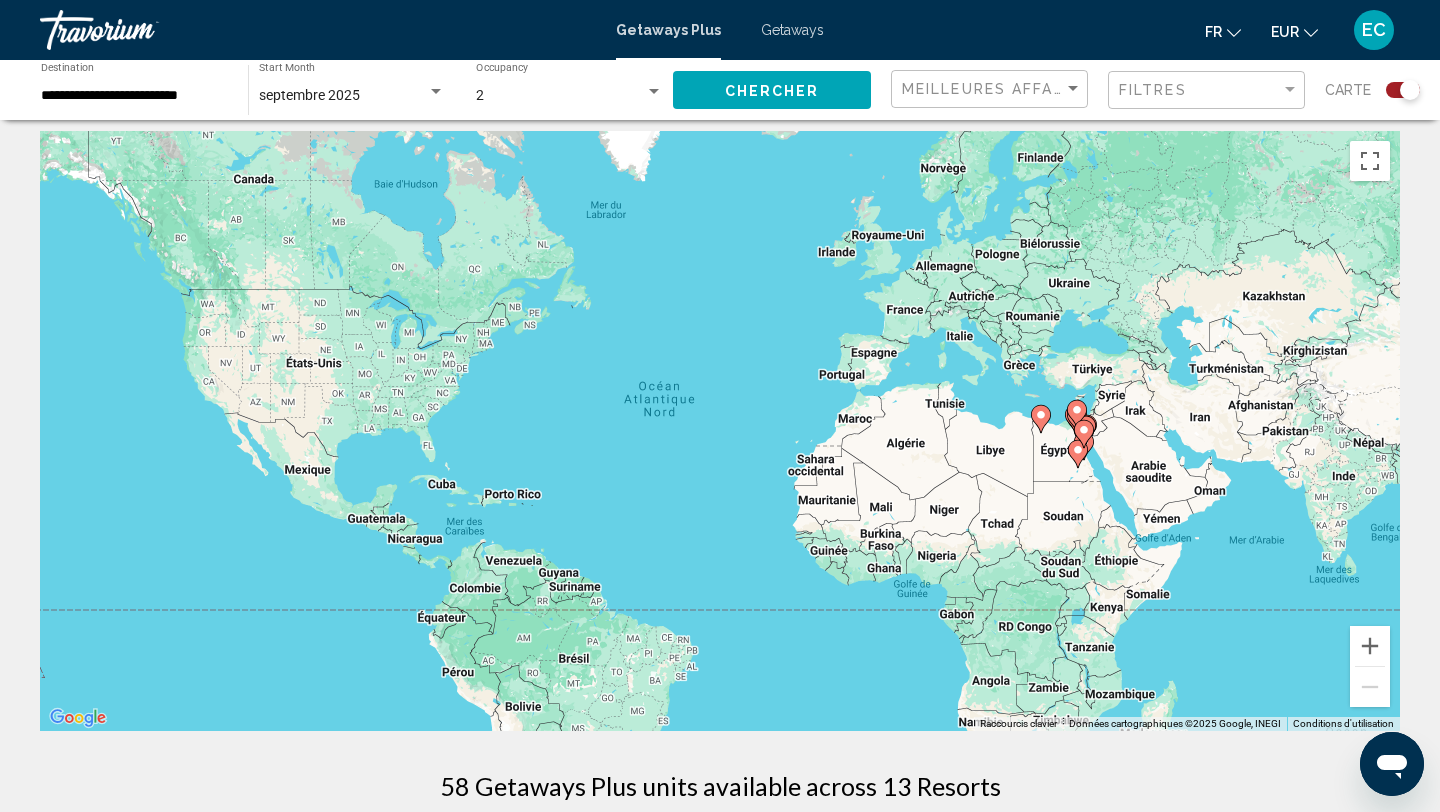 scroll, scrollTop: 0, scrollLeft: 0, axis: both 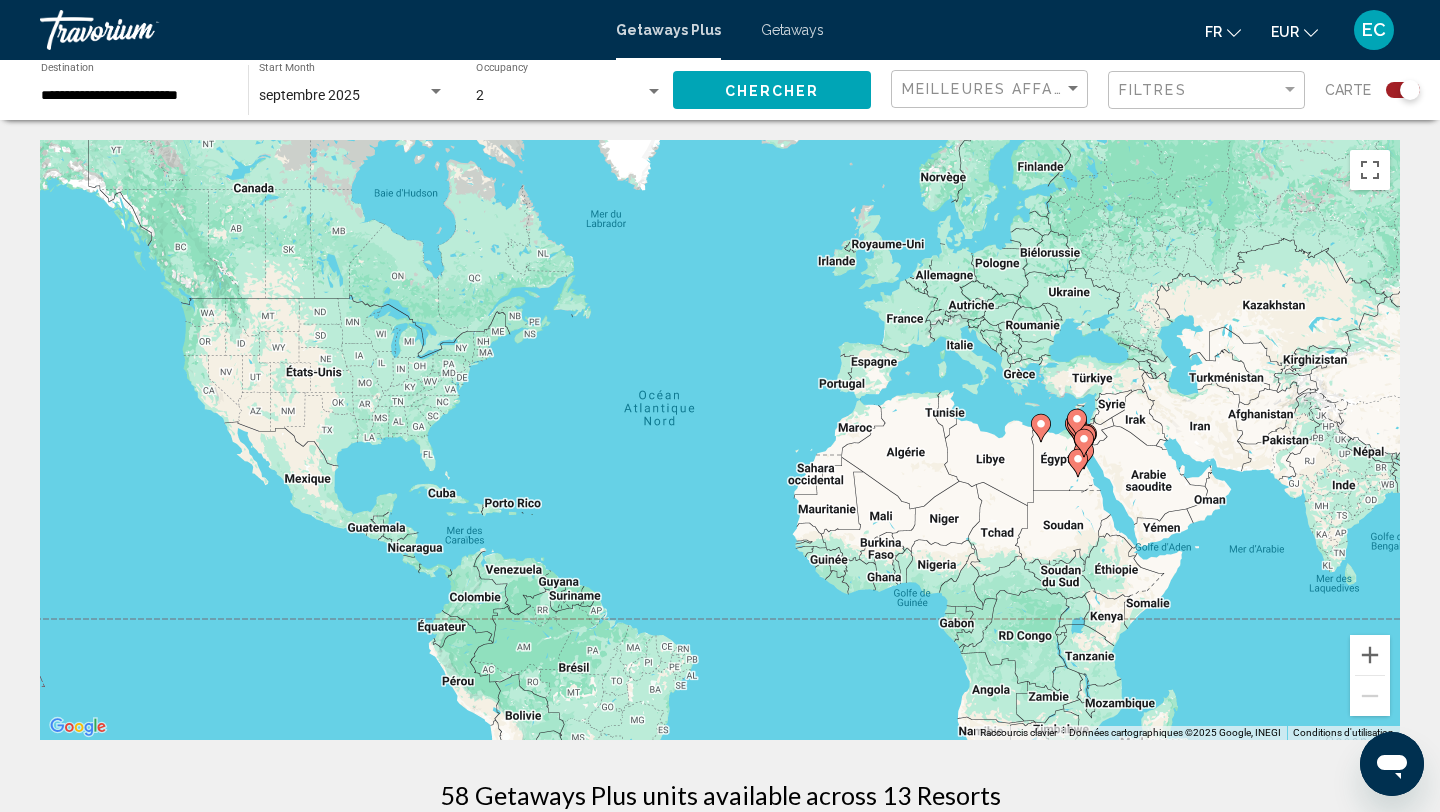click on "Chercher" 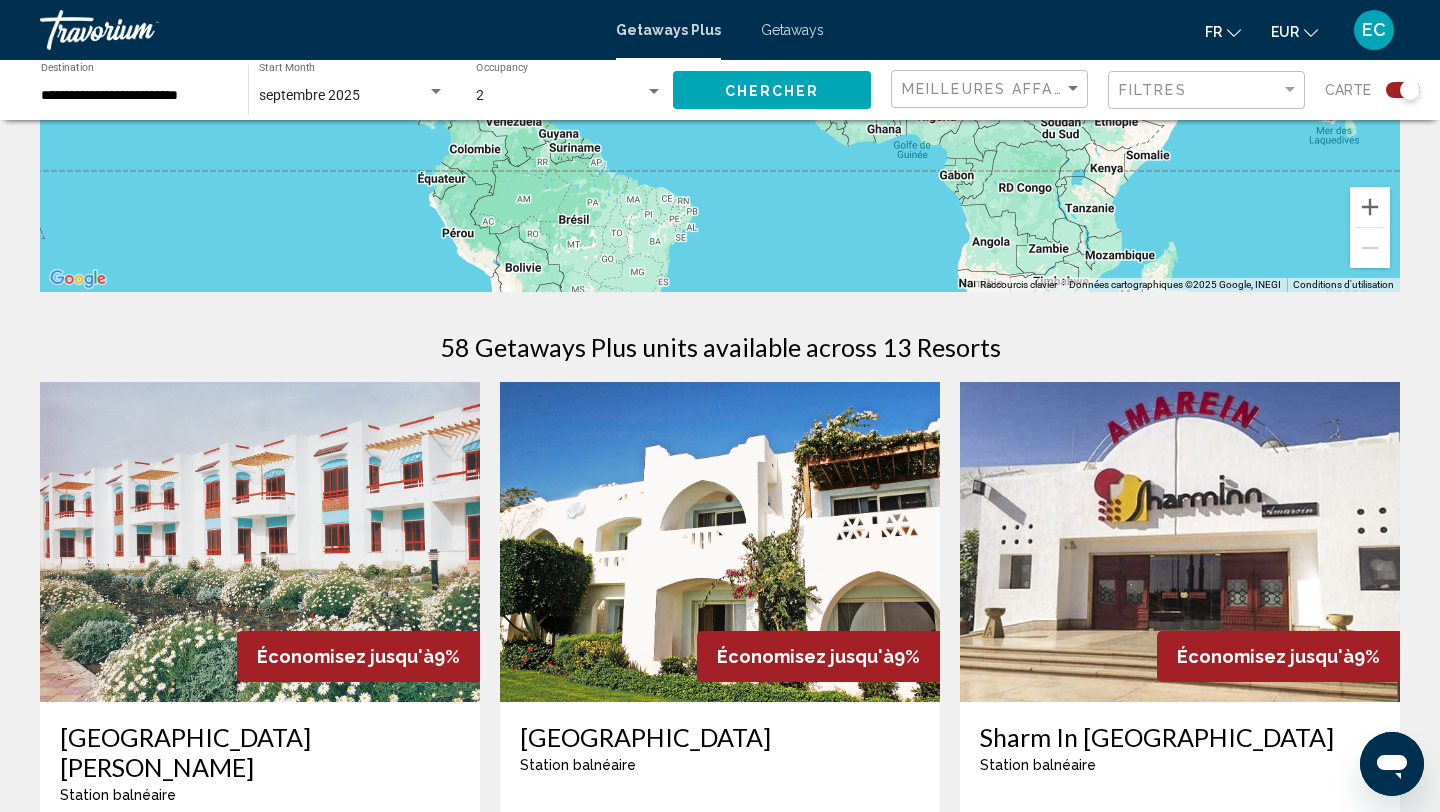 scroll, scrollTop: 0, scrollLeft: 0, axis: both 